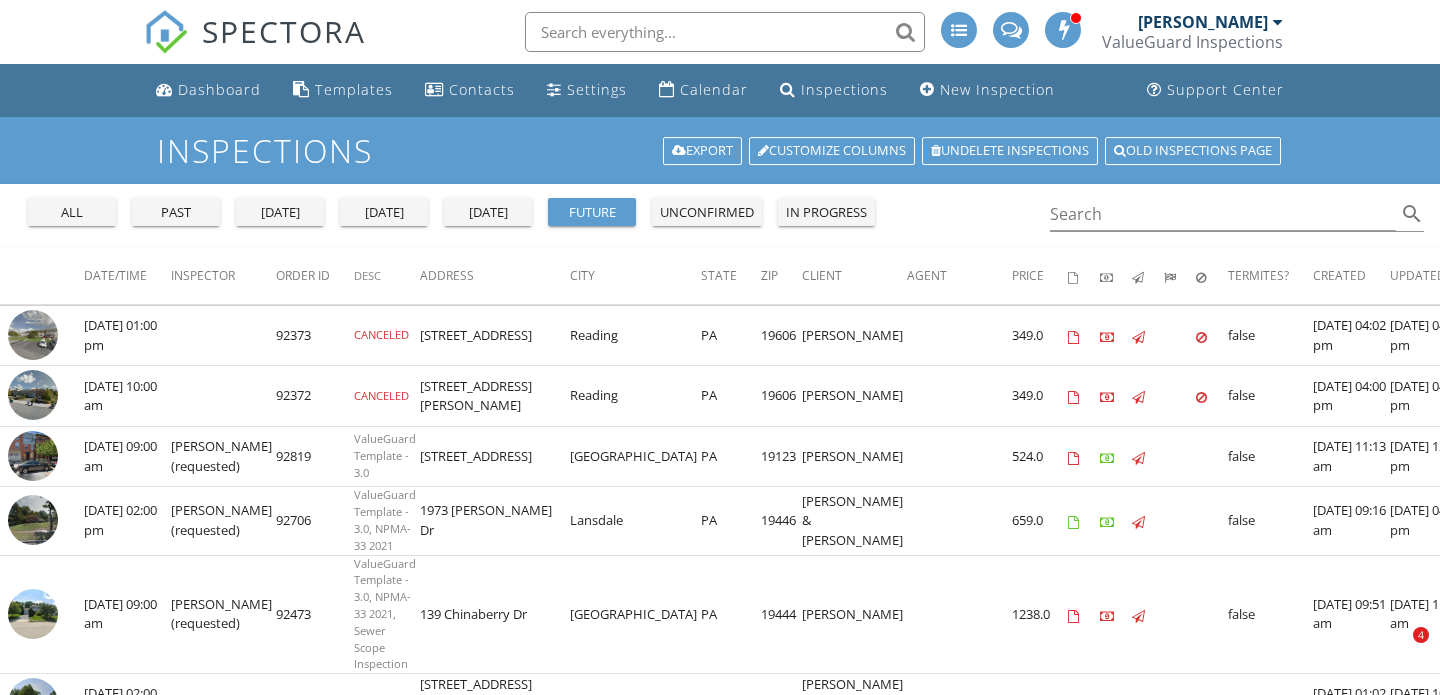 scroll, scrollTop: 0, scrollLeft: 0, axis: both 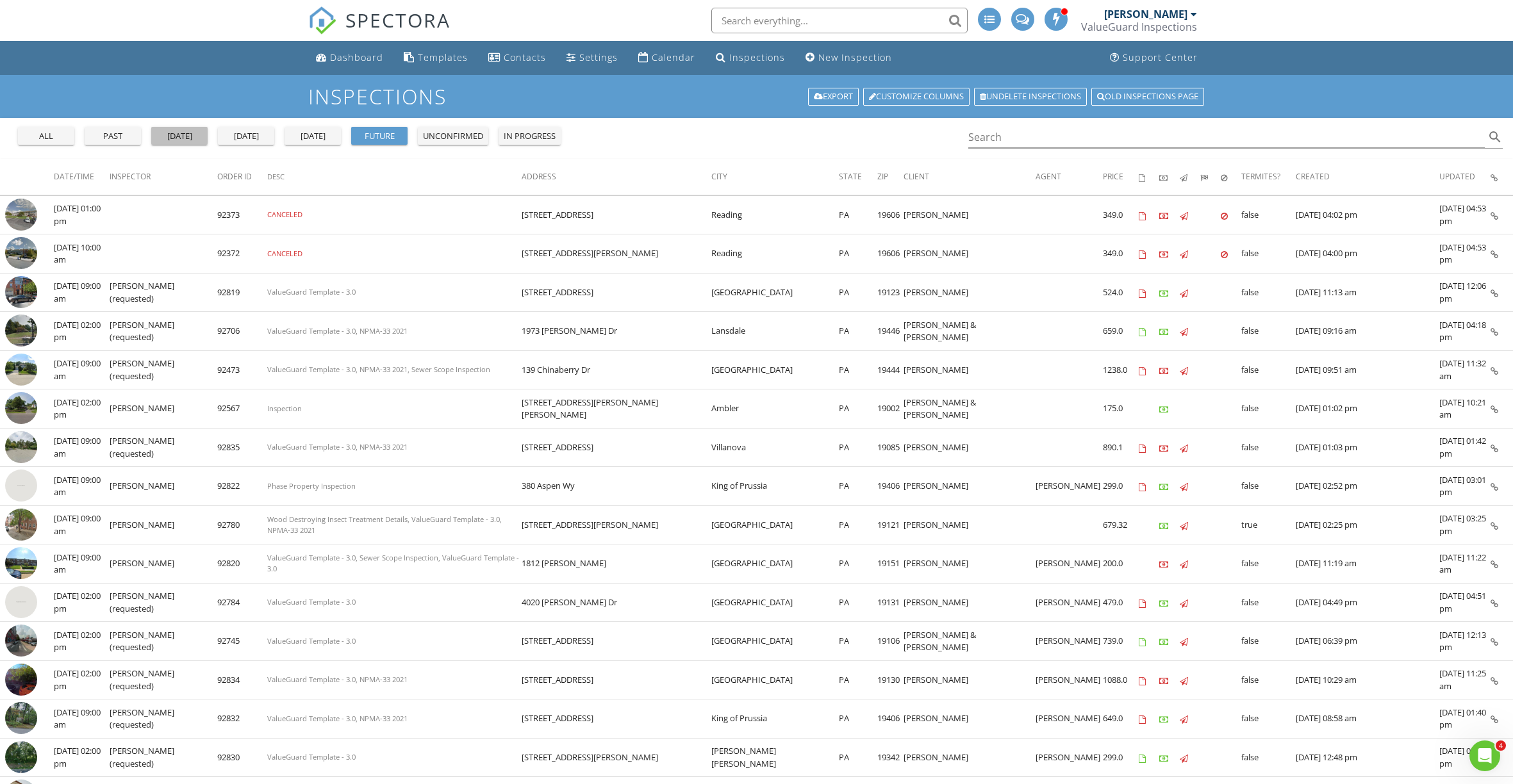 click on "yesterday" at bounding box center (179, 136) 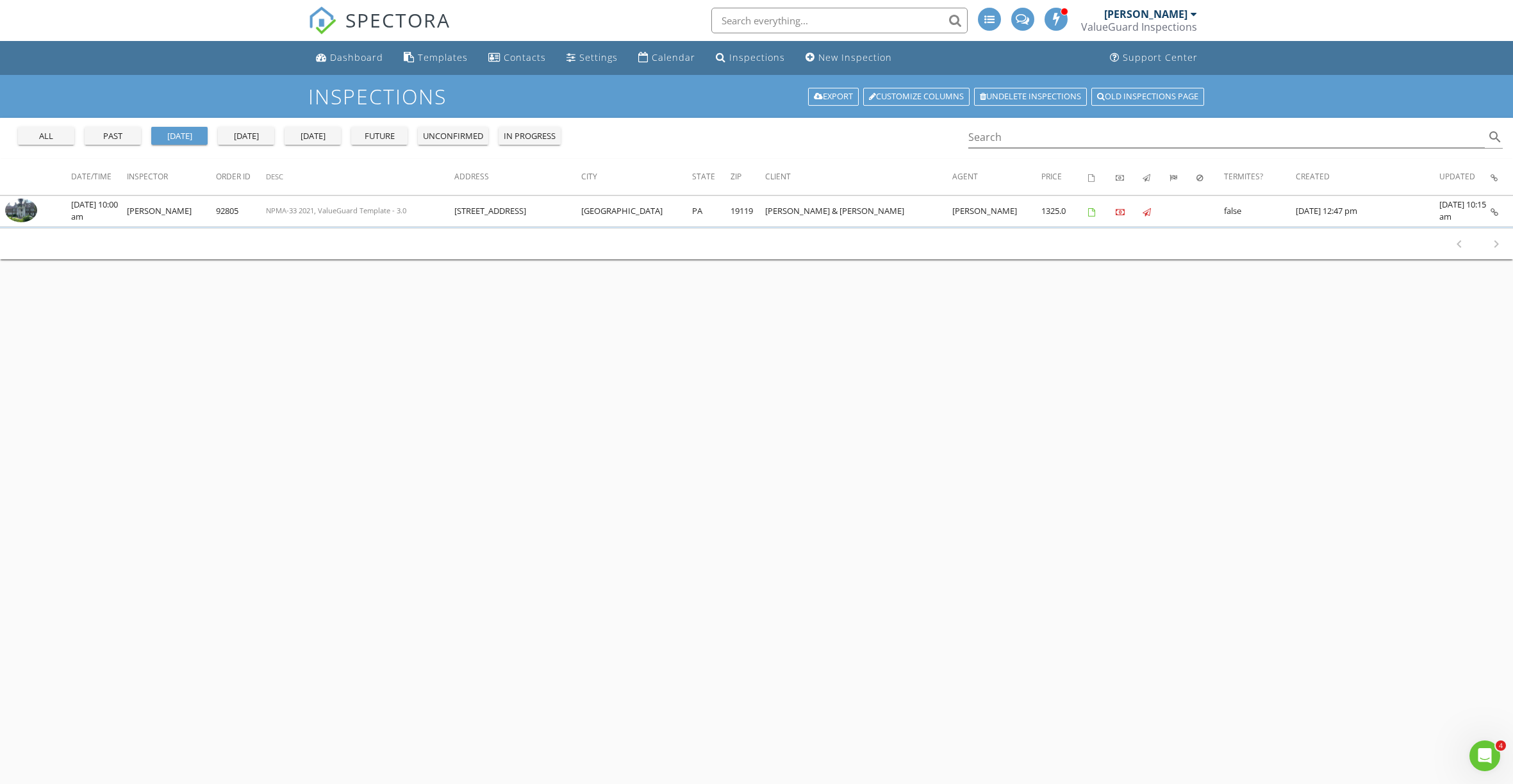 click on "past" at bounding box center (113, 136) 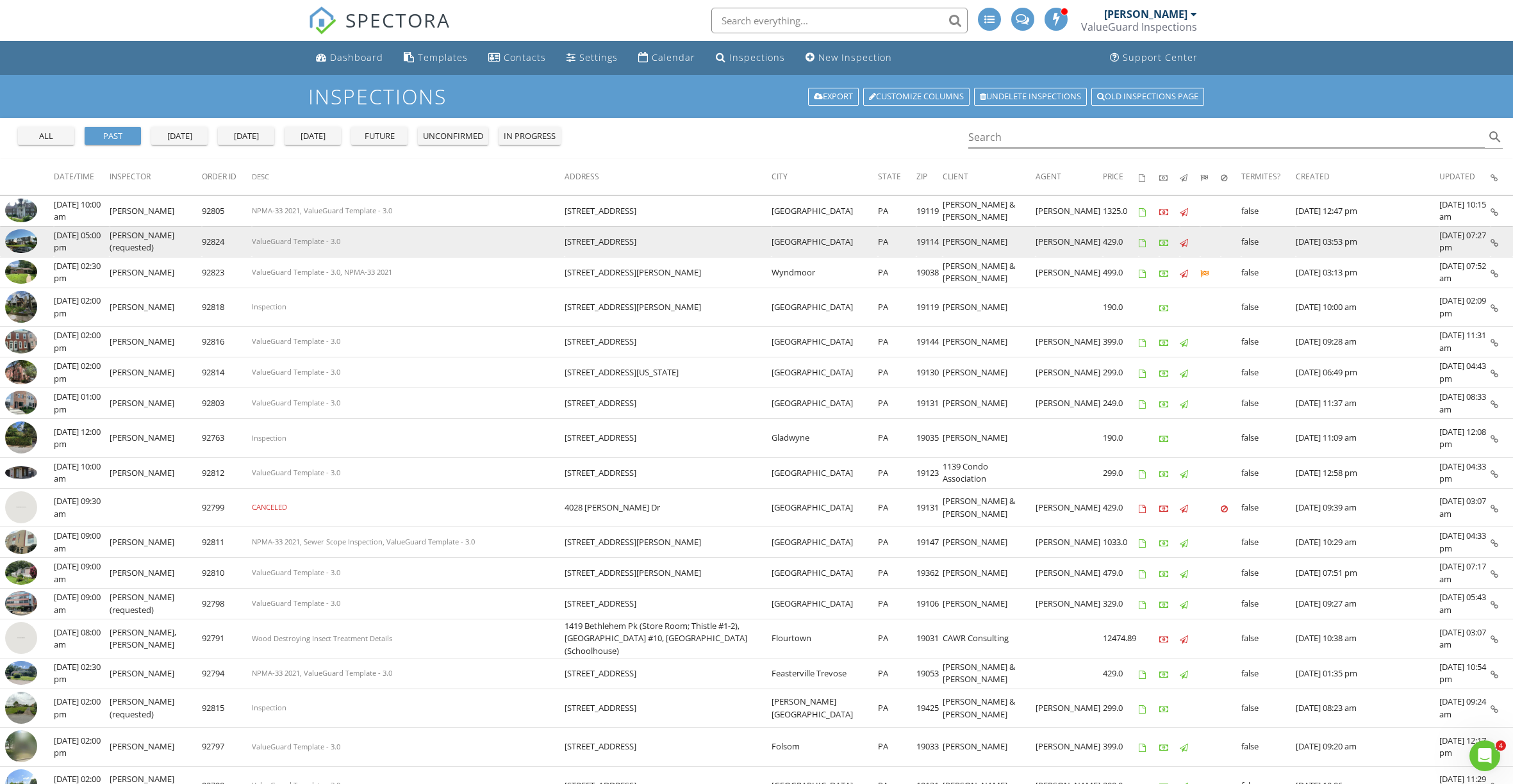 click at bounding box center (21, 241) 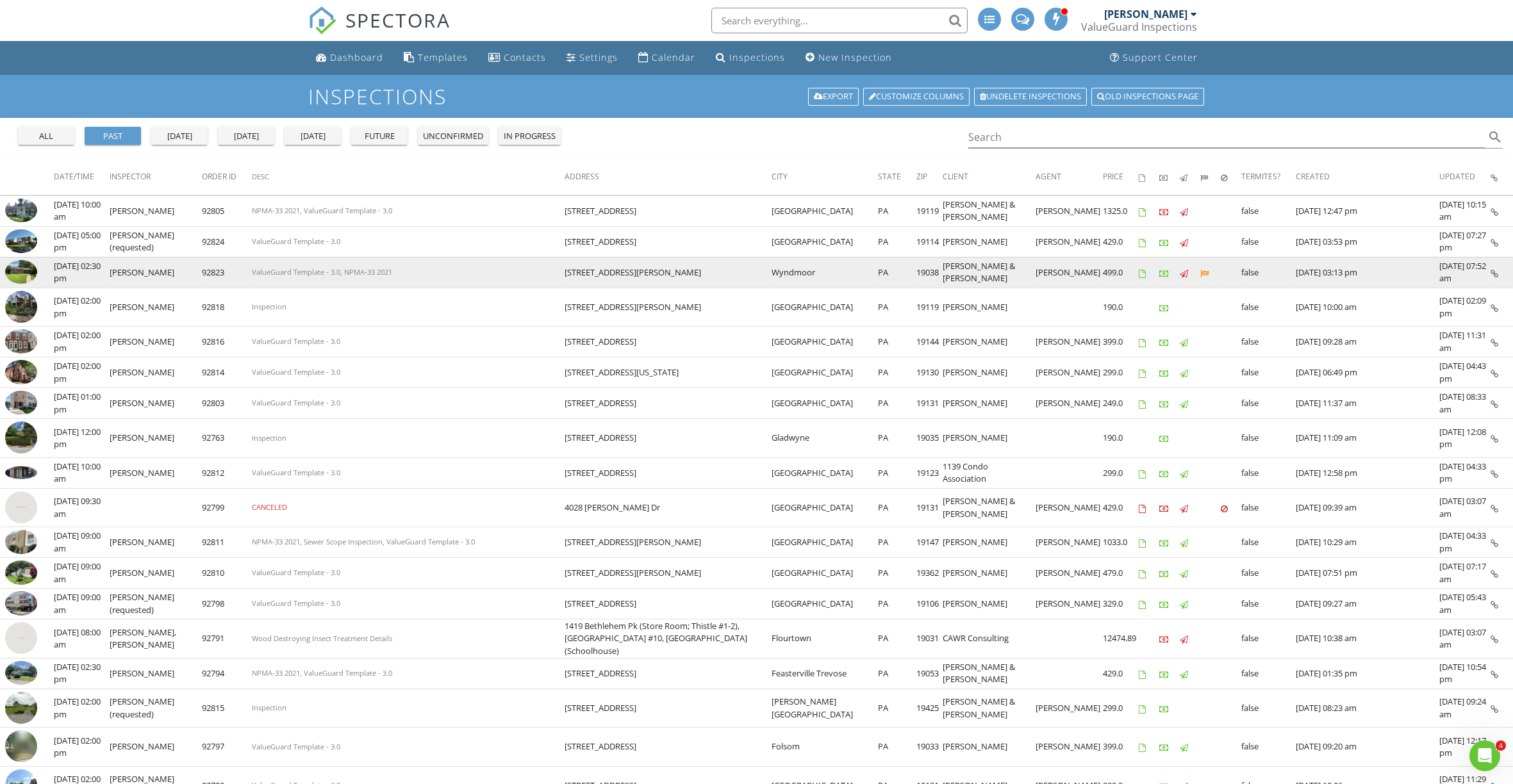 click at bounding box center (21, 272) 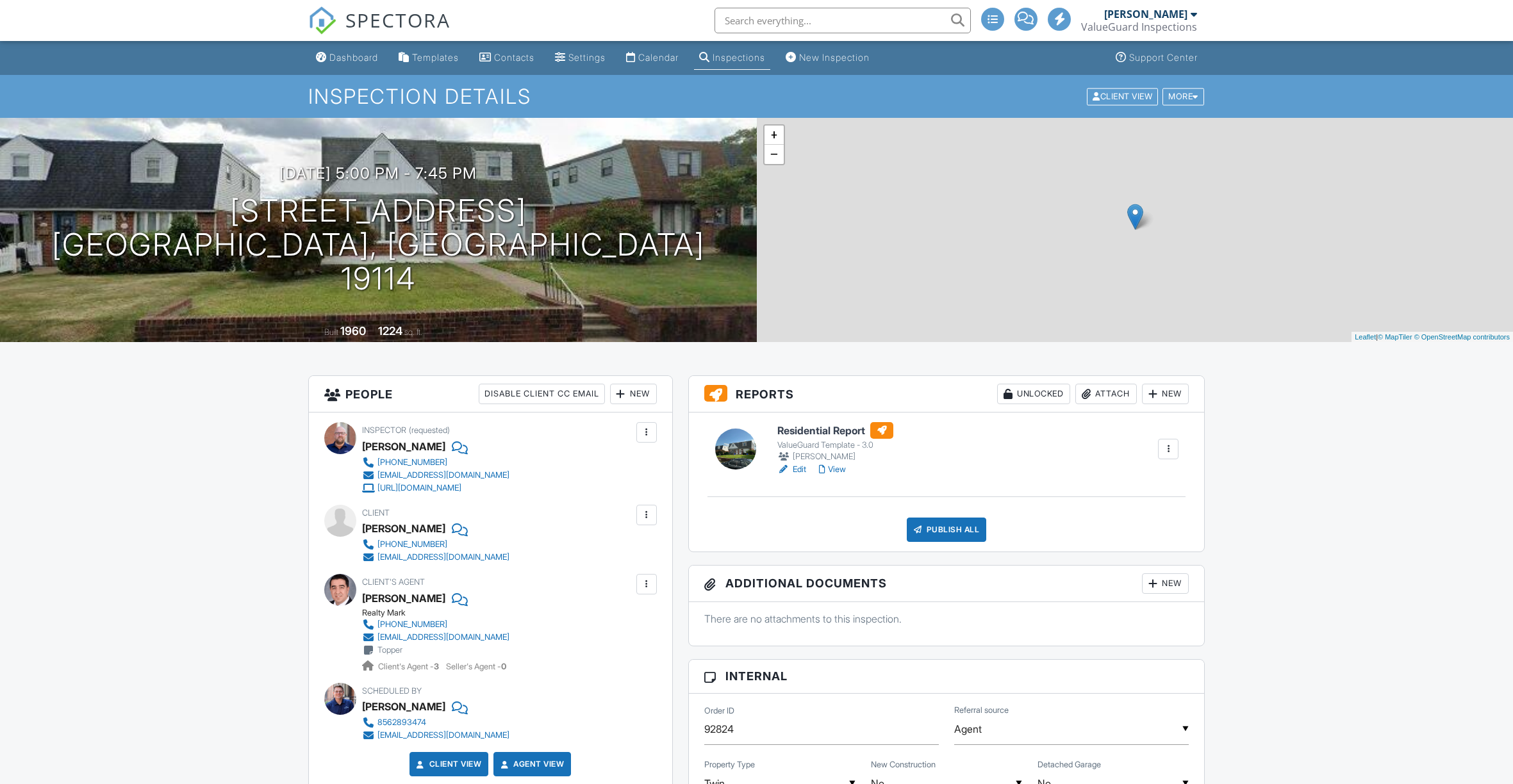 scroll, scrollTop: 0, scrollLeft: 0, axis: both 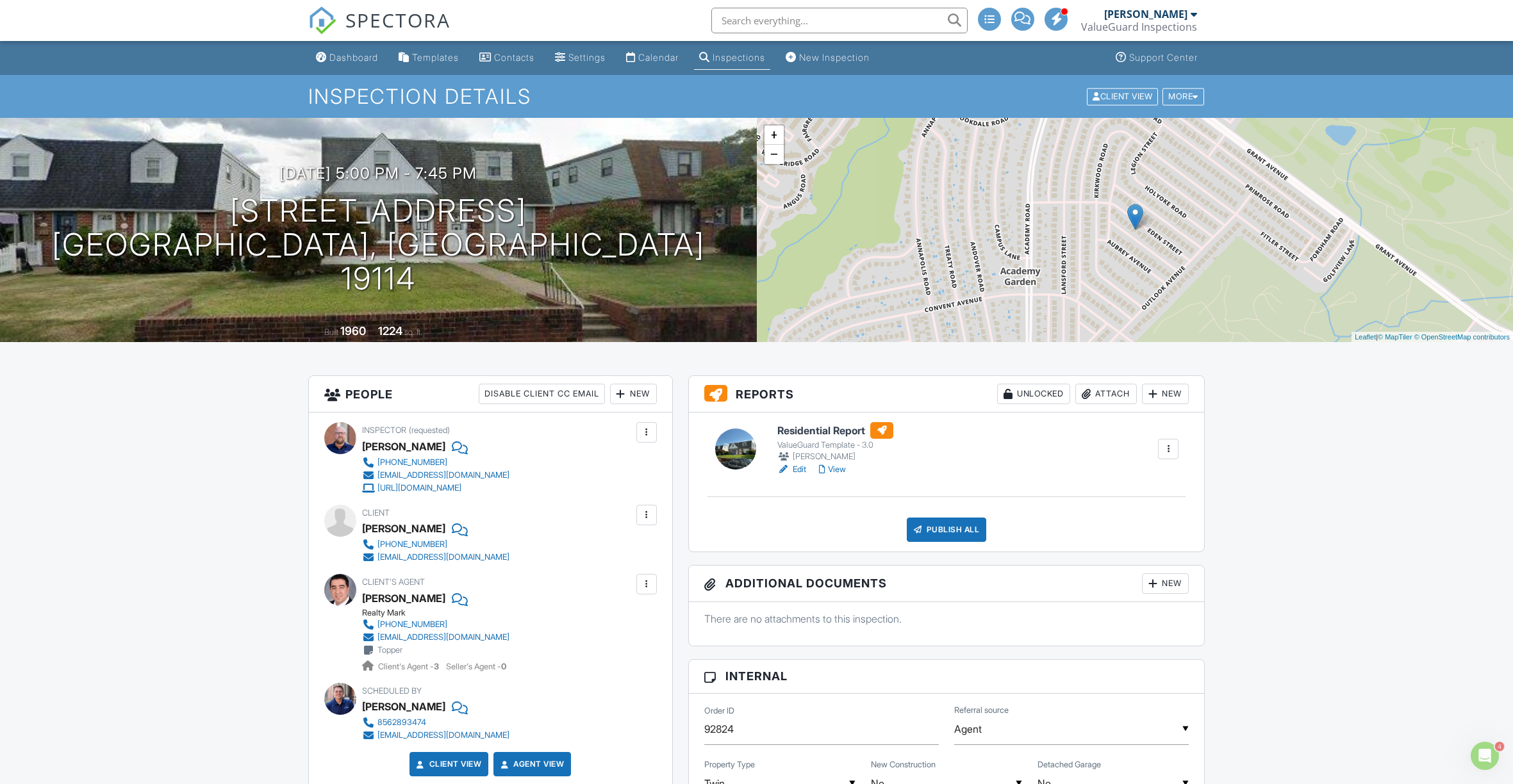 click on "View" at bounding box center (832, 470) 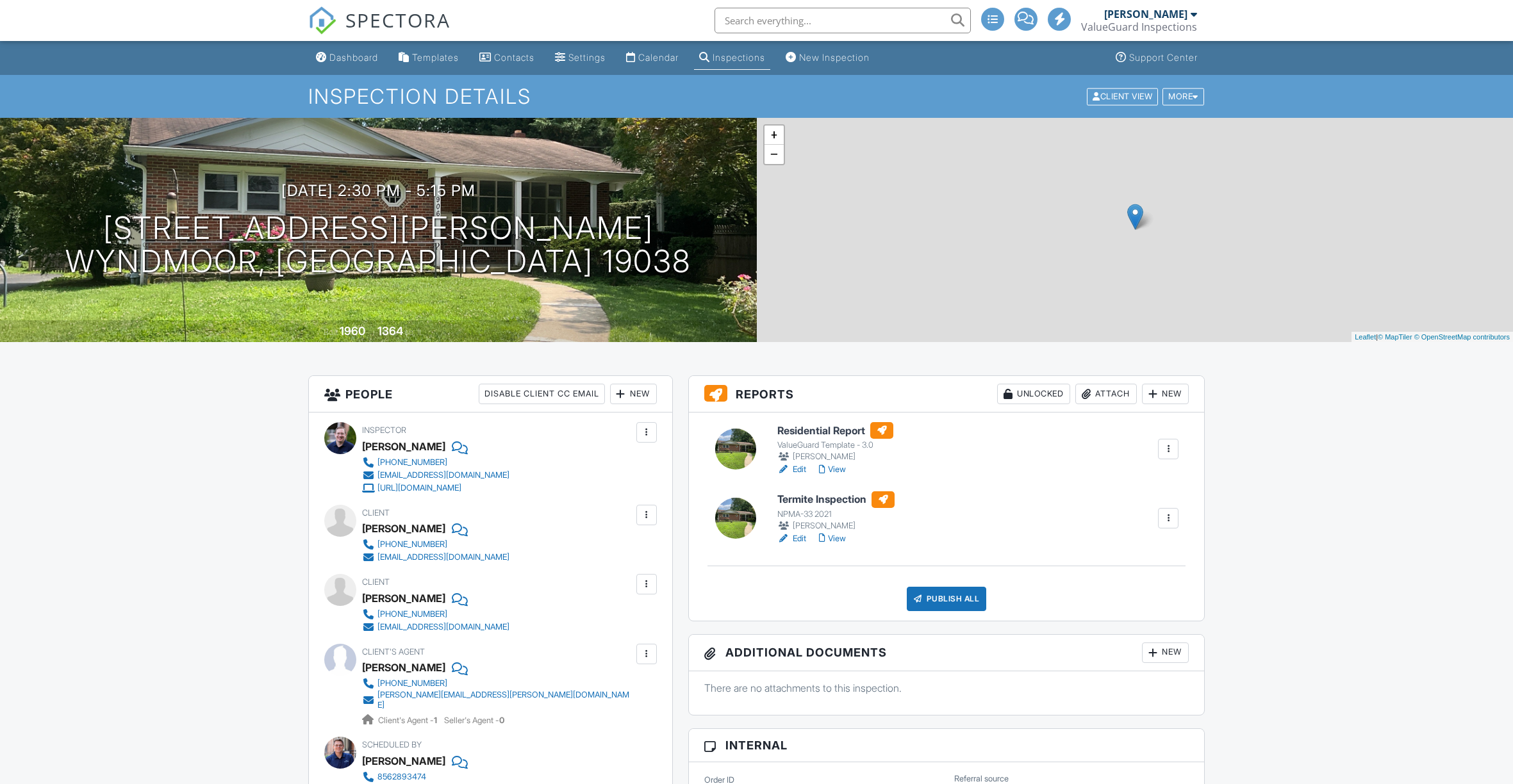 scroll, scrollTop: 0, scrollLeft: 0, axis: both 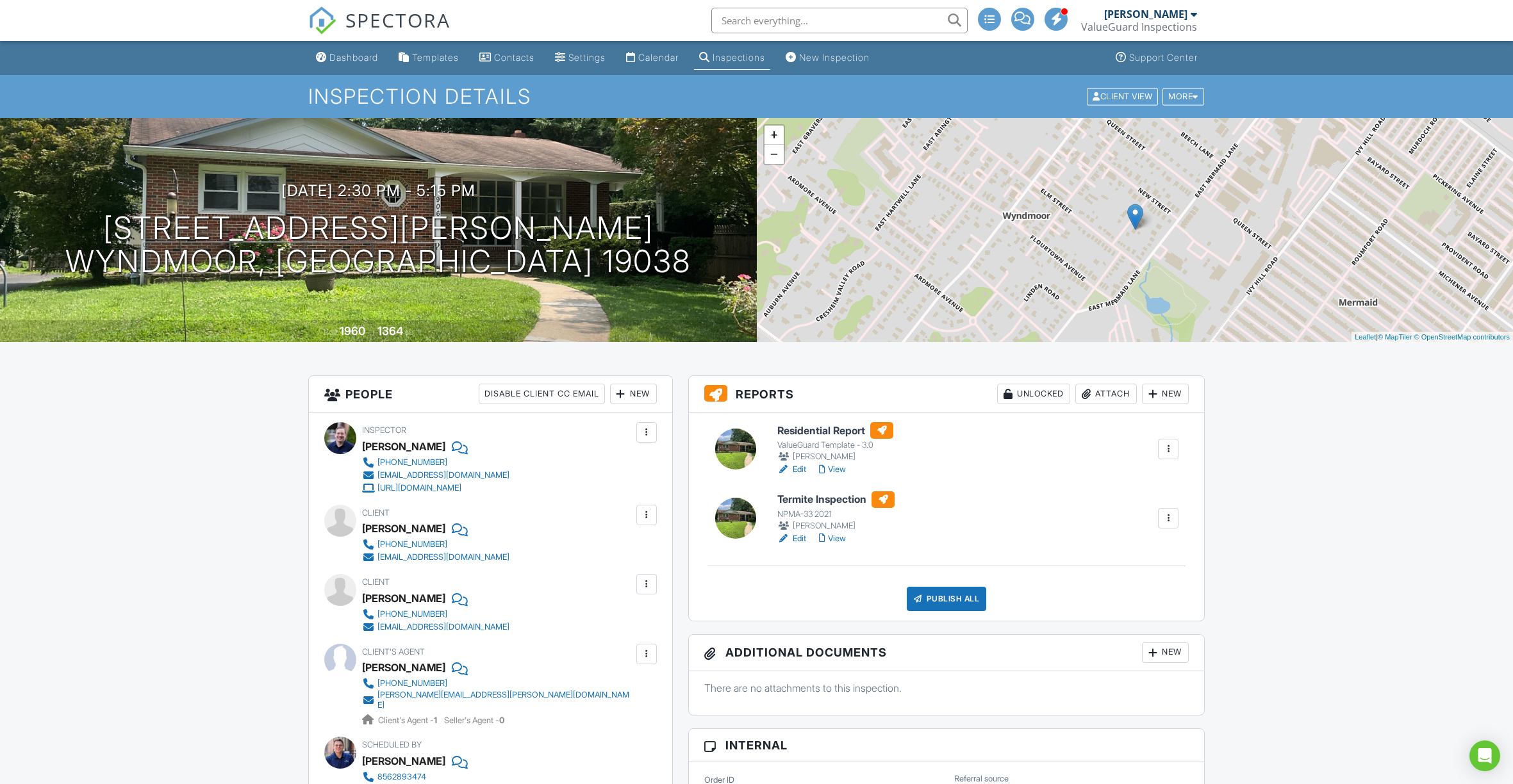 click on "View" at bounding box center [832, 539] 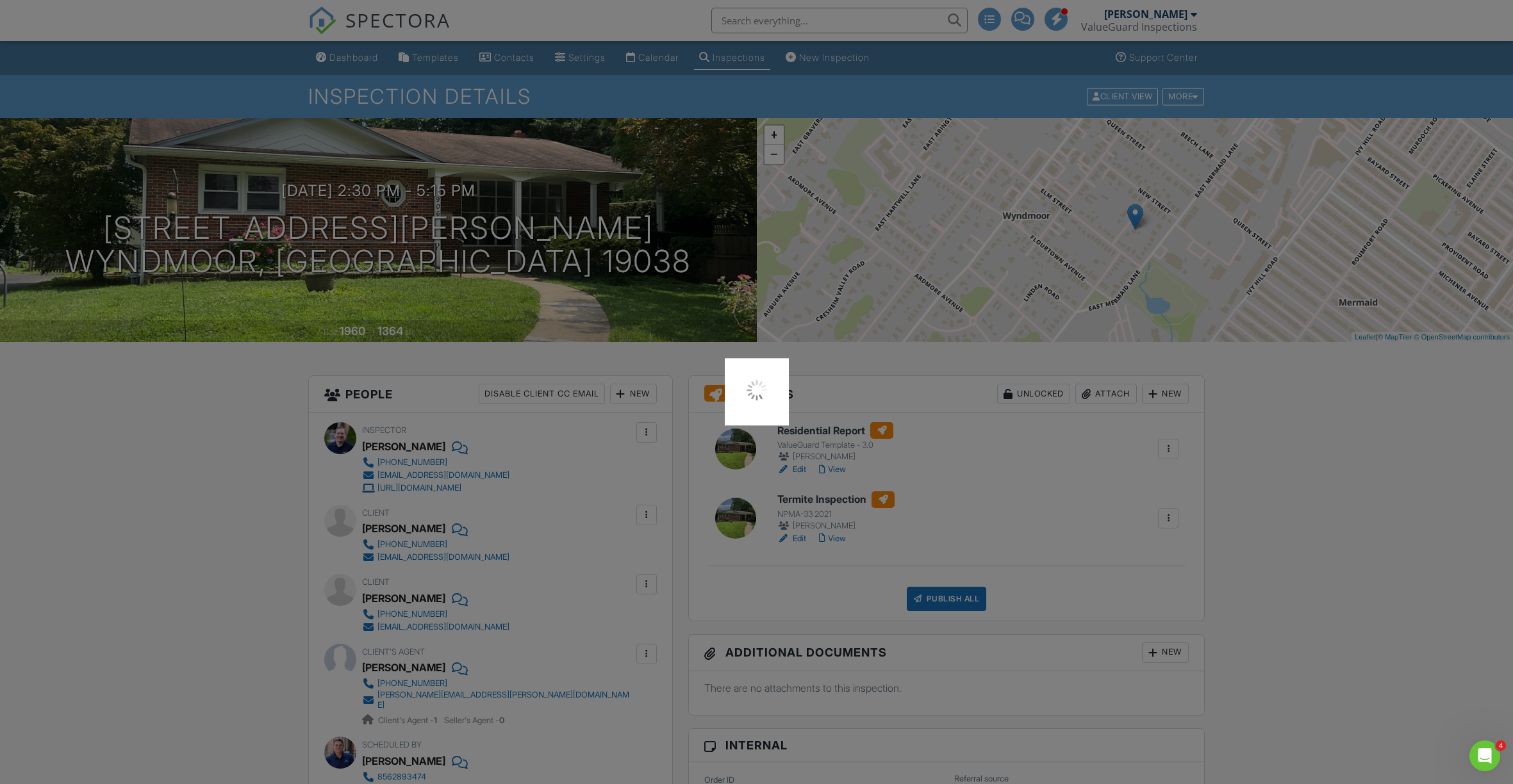 scroll, scrollTop: 0, scrollLeft: 0, axis: both 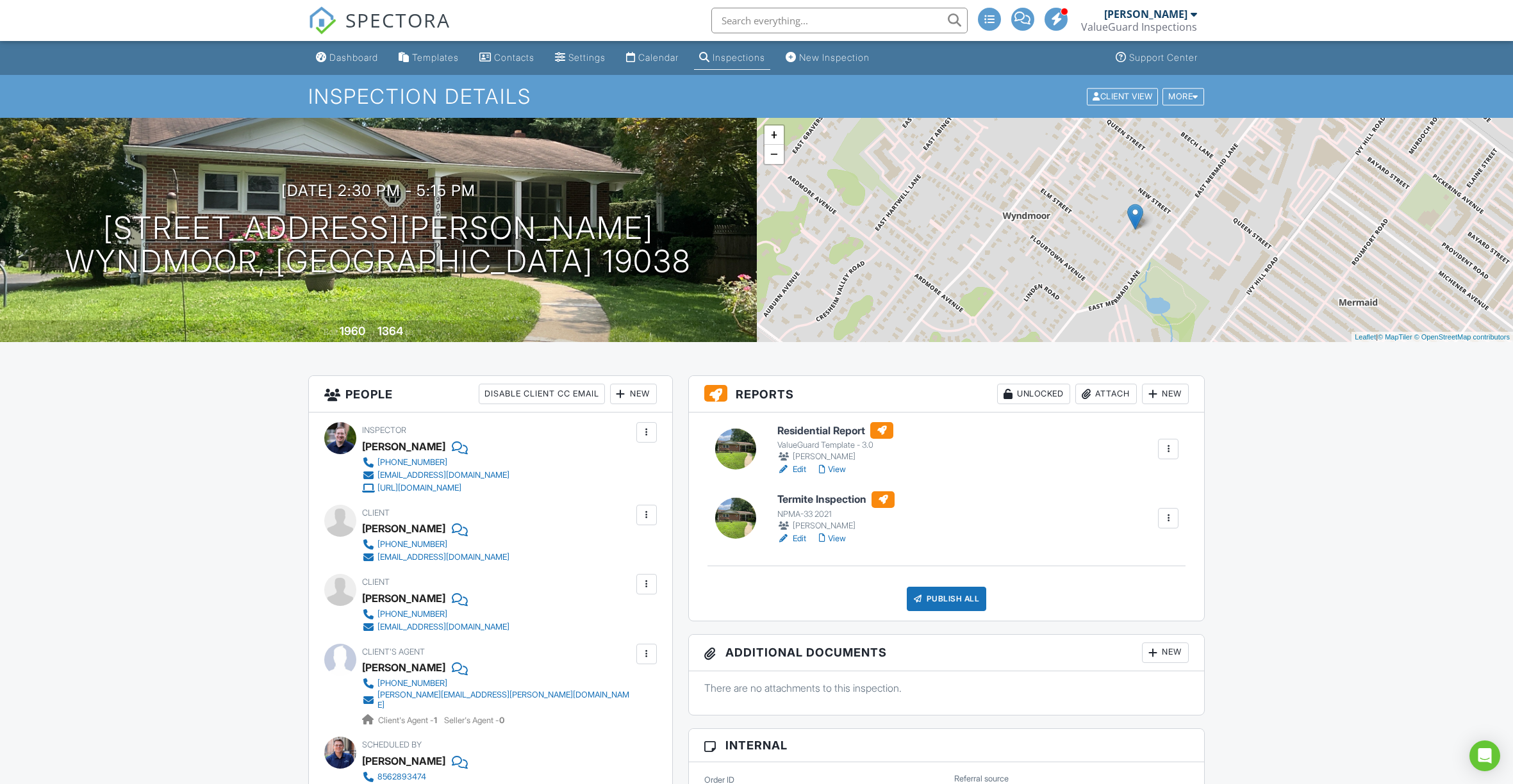 click on "View" at bounding box center (832, 470) 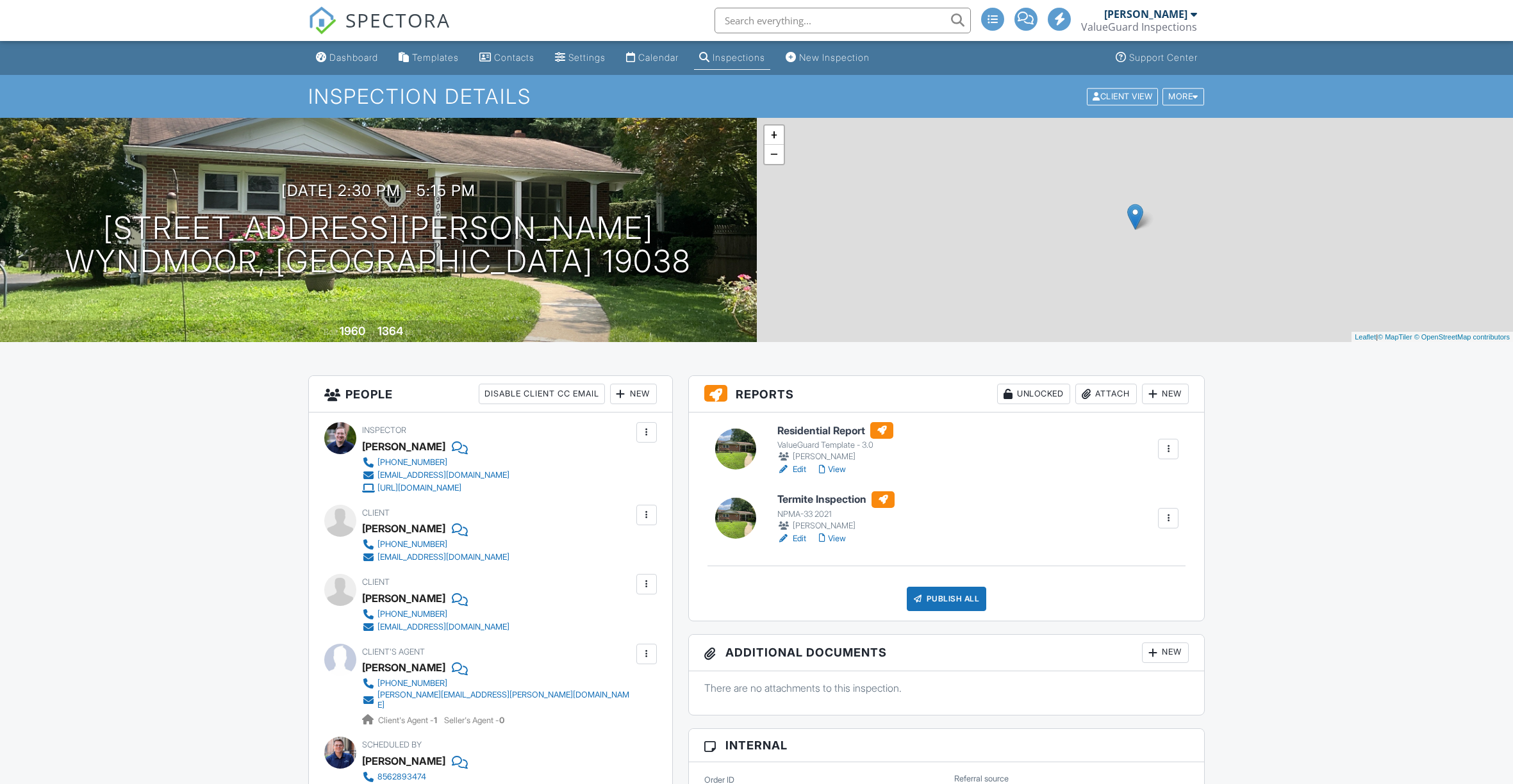scroll, scrollTop: 0, scrollLeft: 0, axis: both 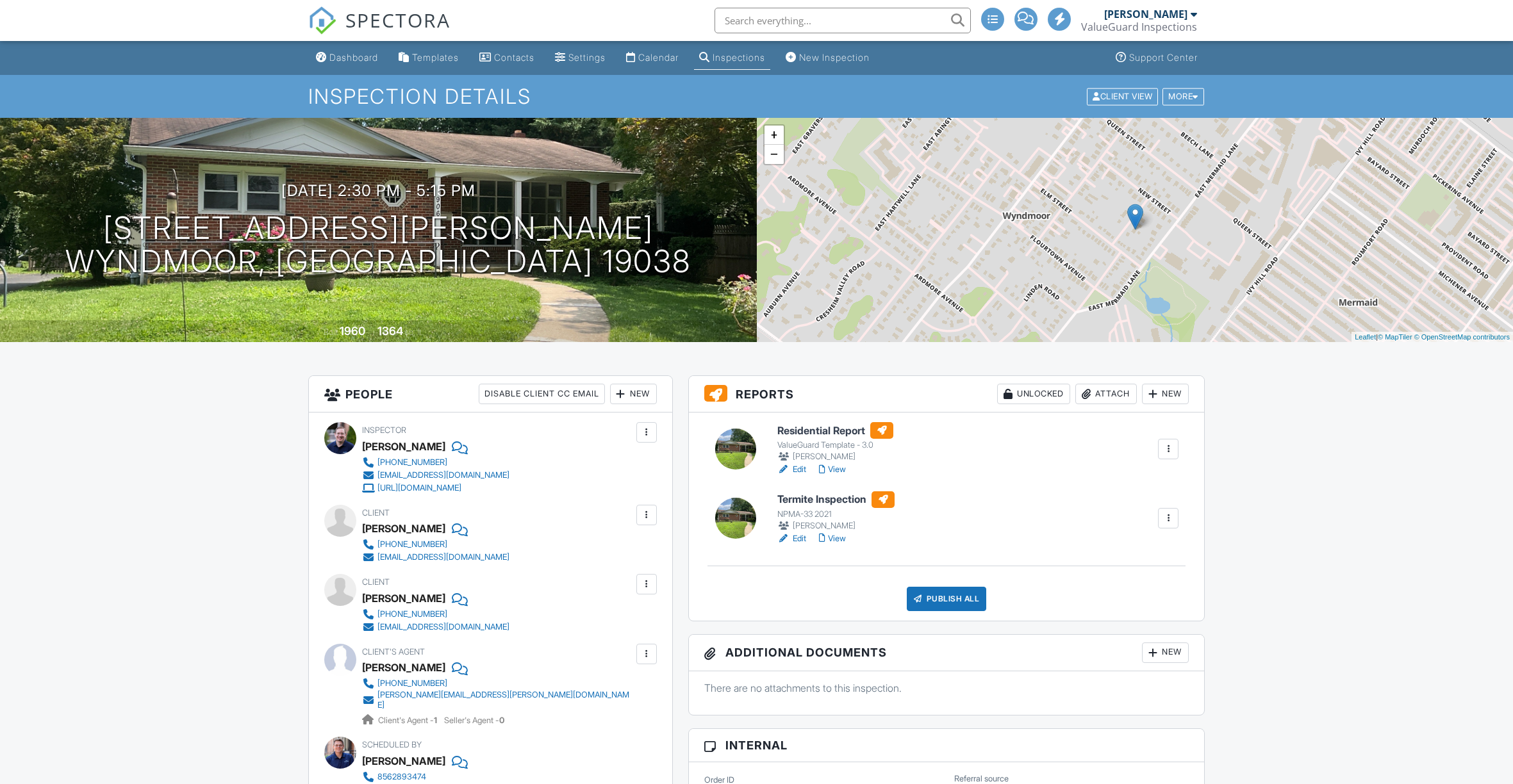 click on "Publish All" at bounding box center (947, 599) 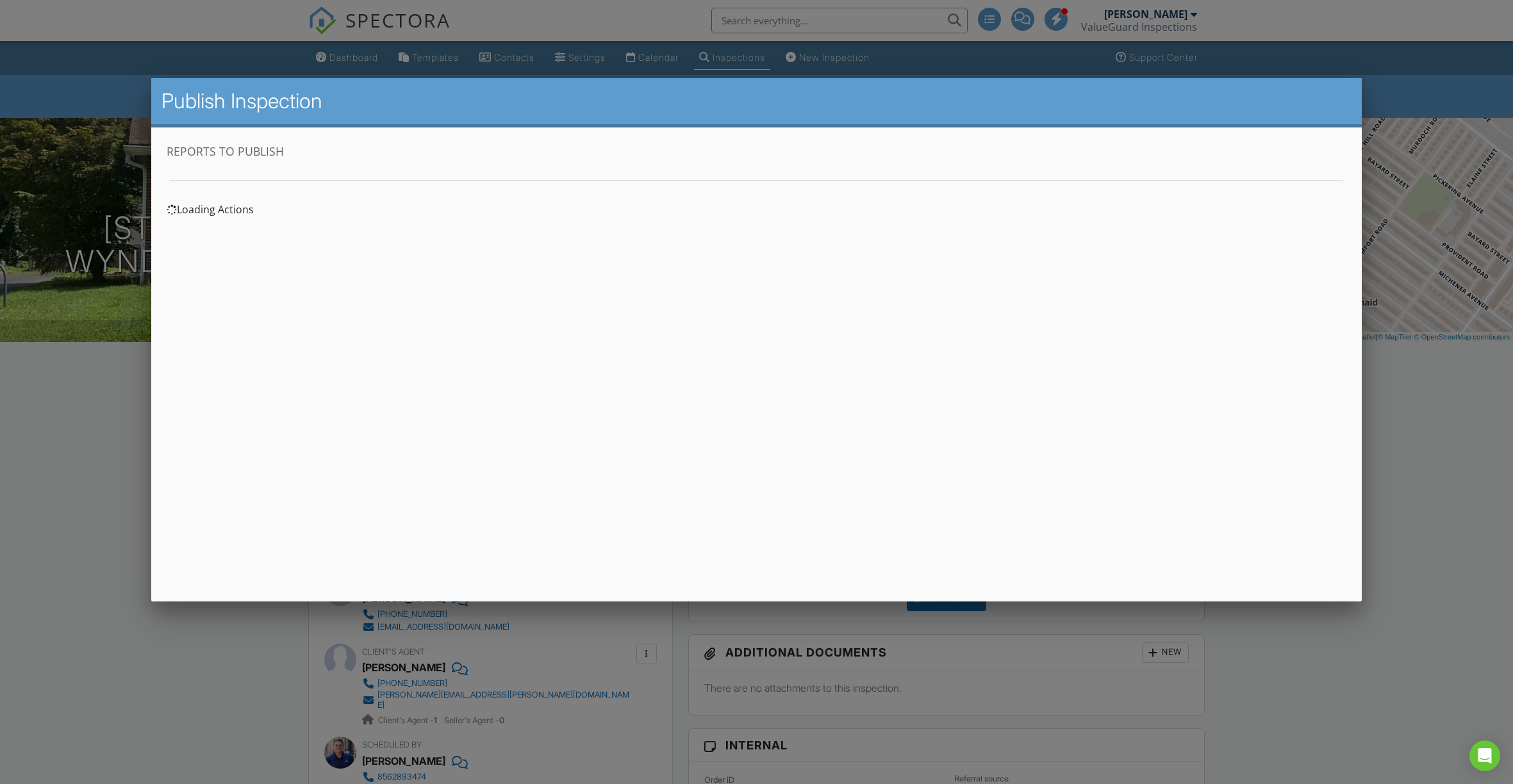 scroll, scrollTop: 0, scrollLeft: 0, axis: both 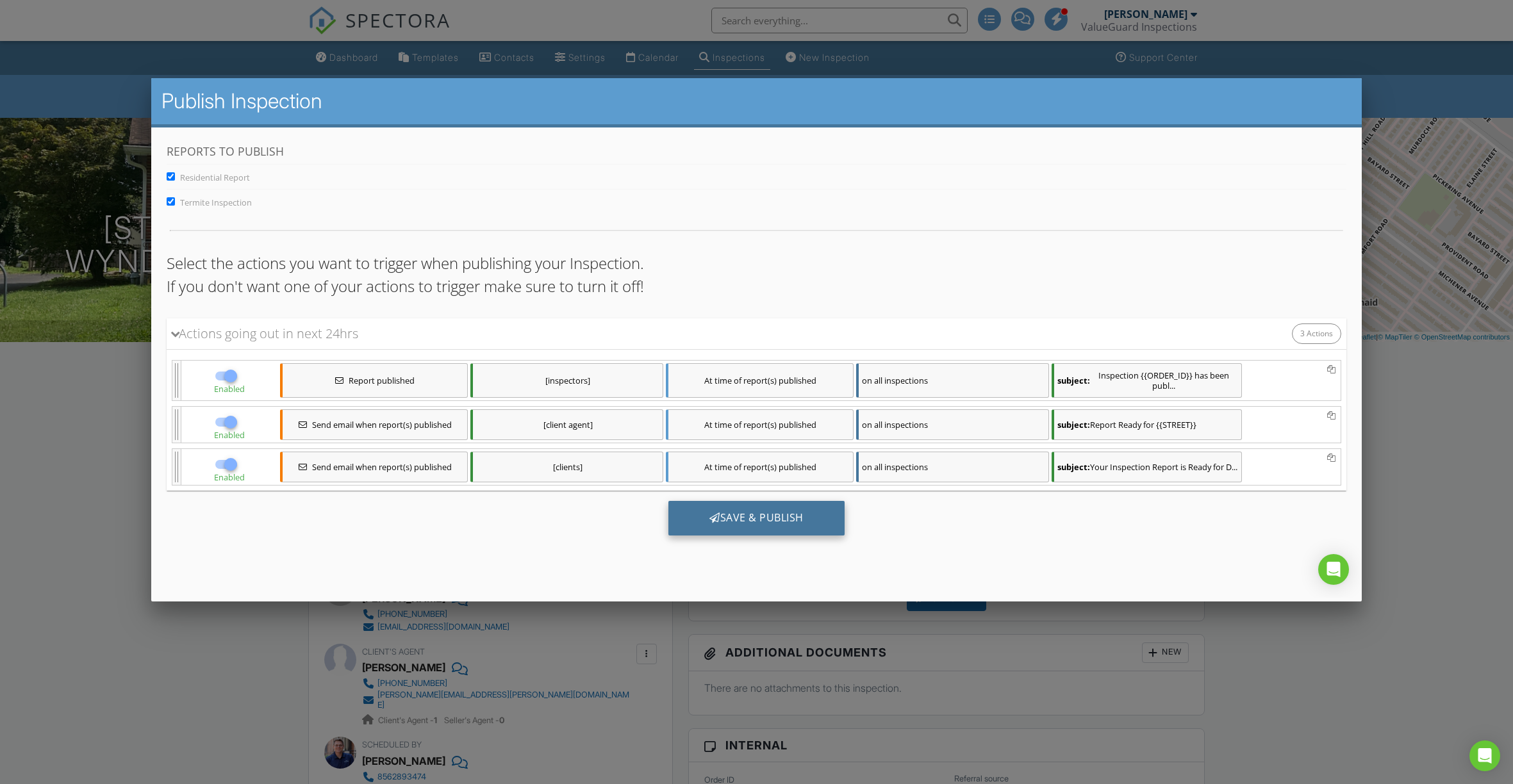 click on "Save & Publish" at bounding box center [756, 518] 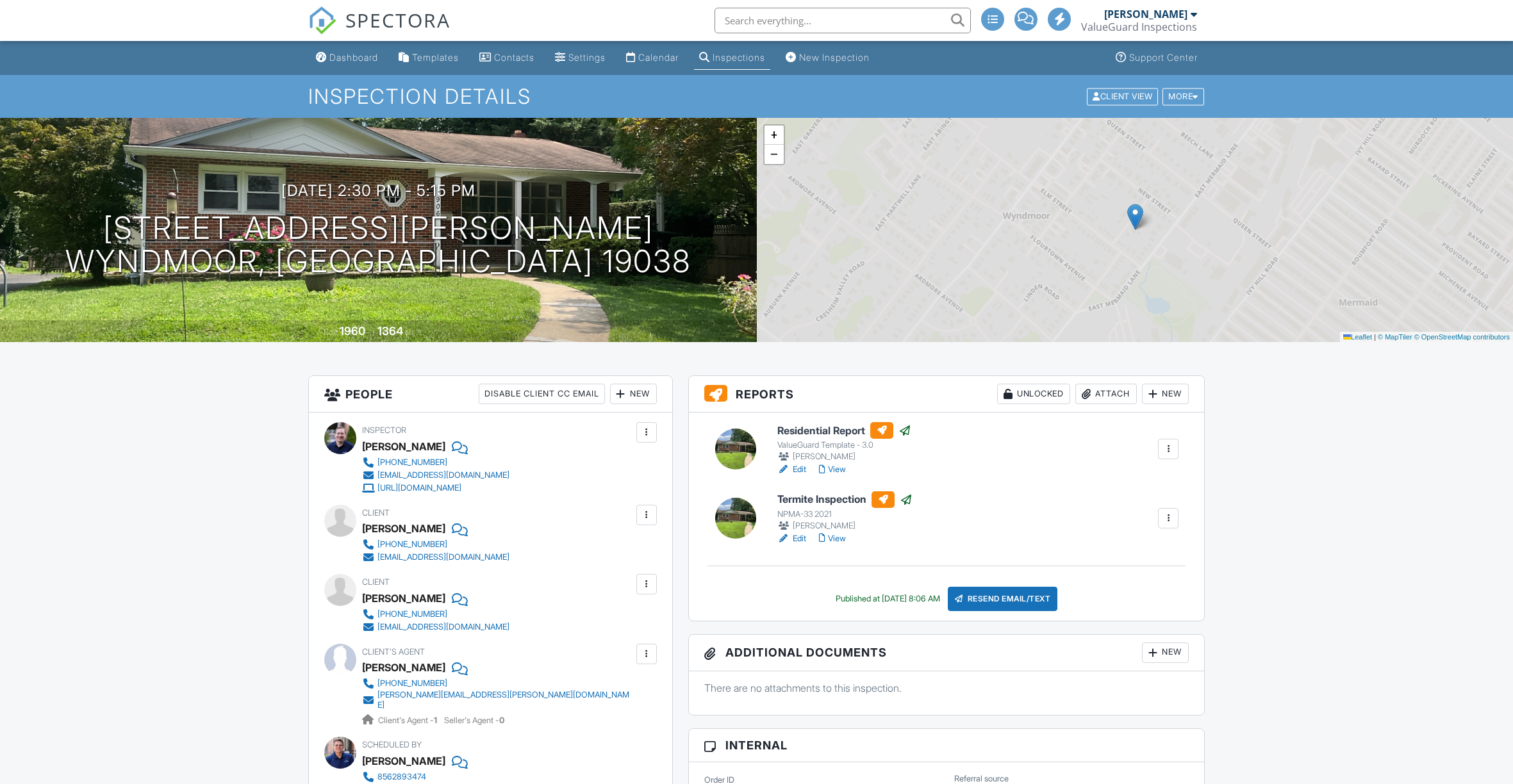 scroll, scrollTop: 0, scrollLeft: 0, axis: both 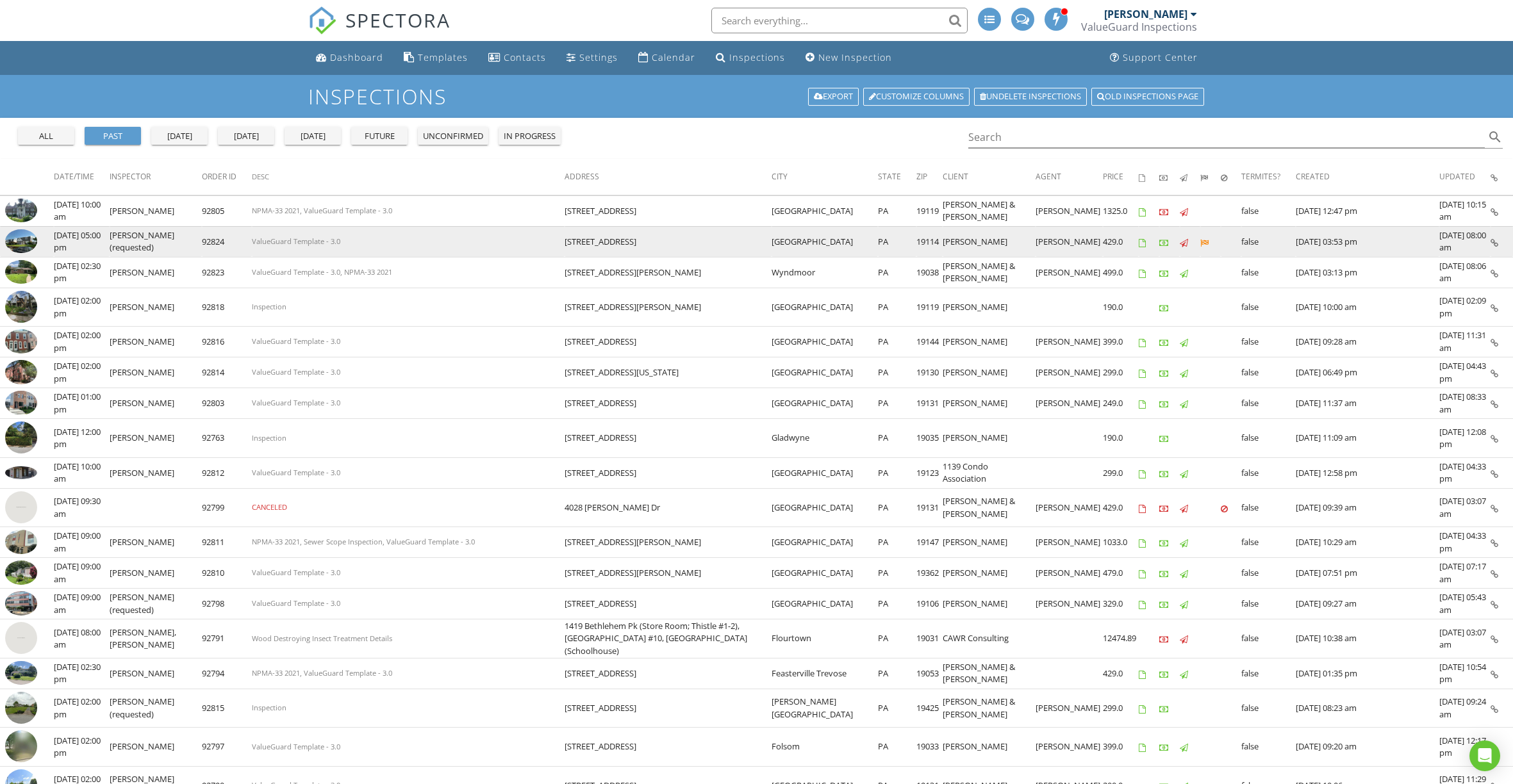 click at bounding box center [21, 241] 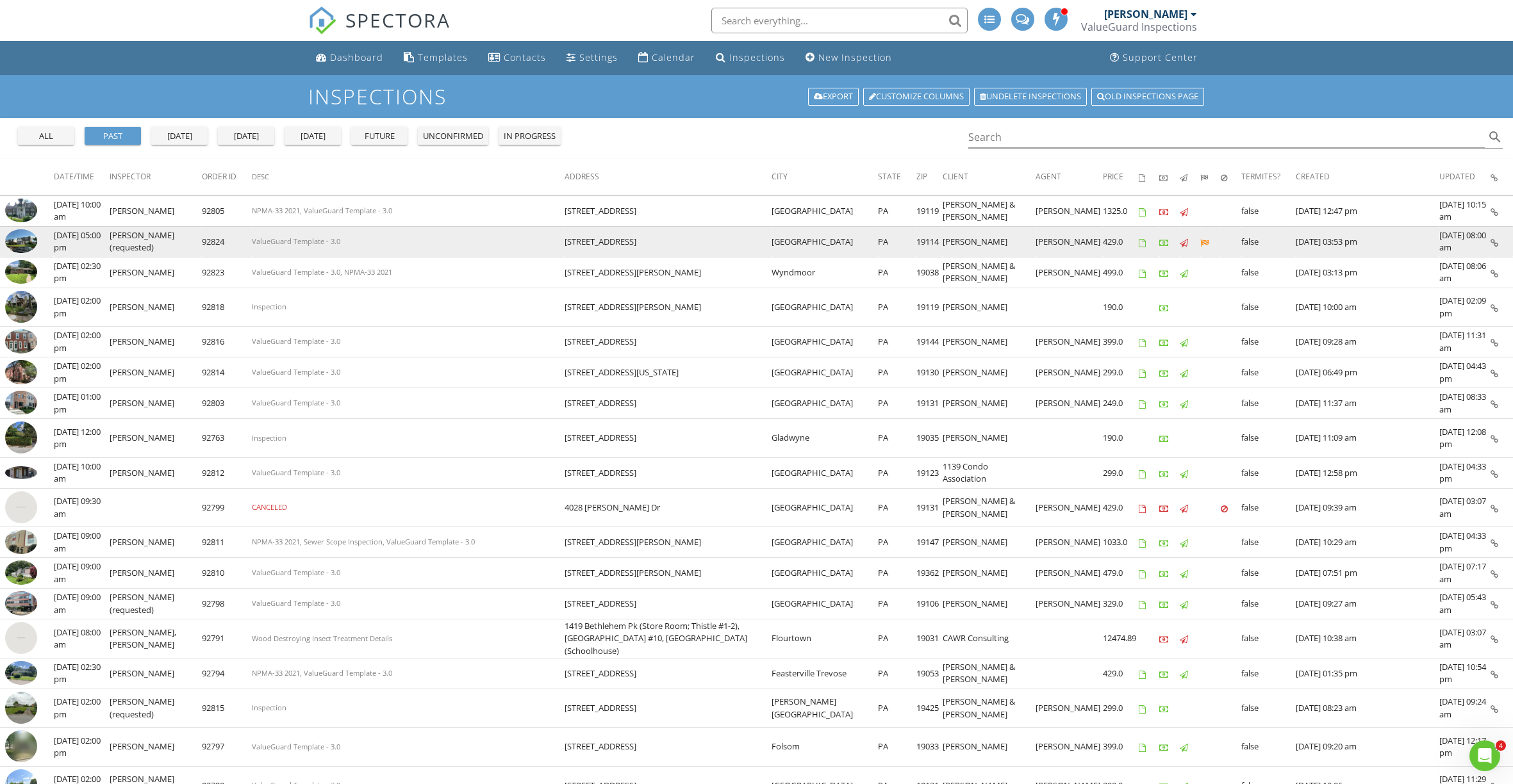 scroll, scrollTop: 0, scrollLeft: 0, axis: both 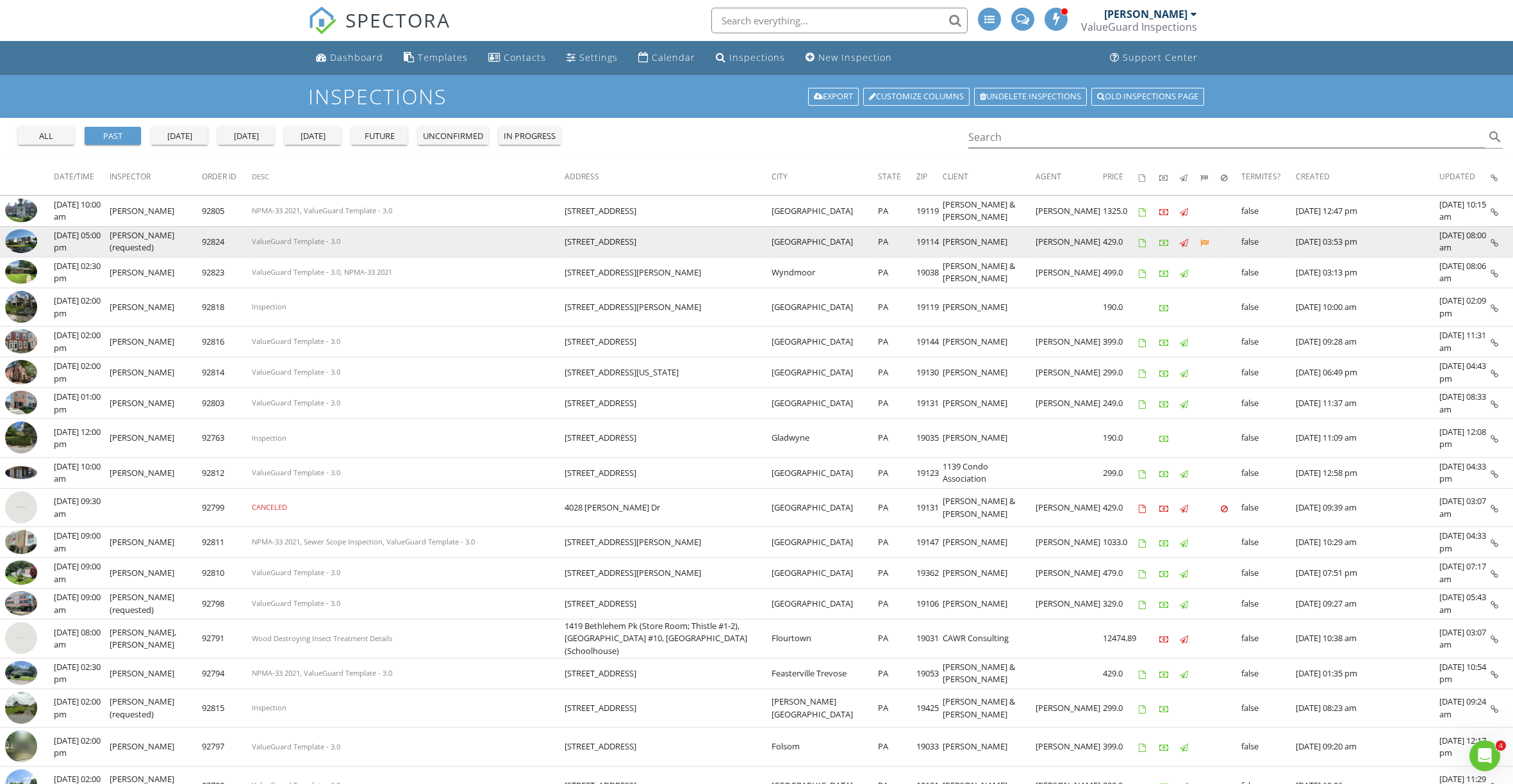 click at bounding box center [21, 241] 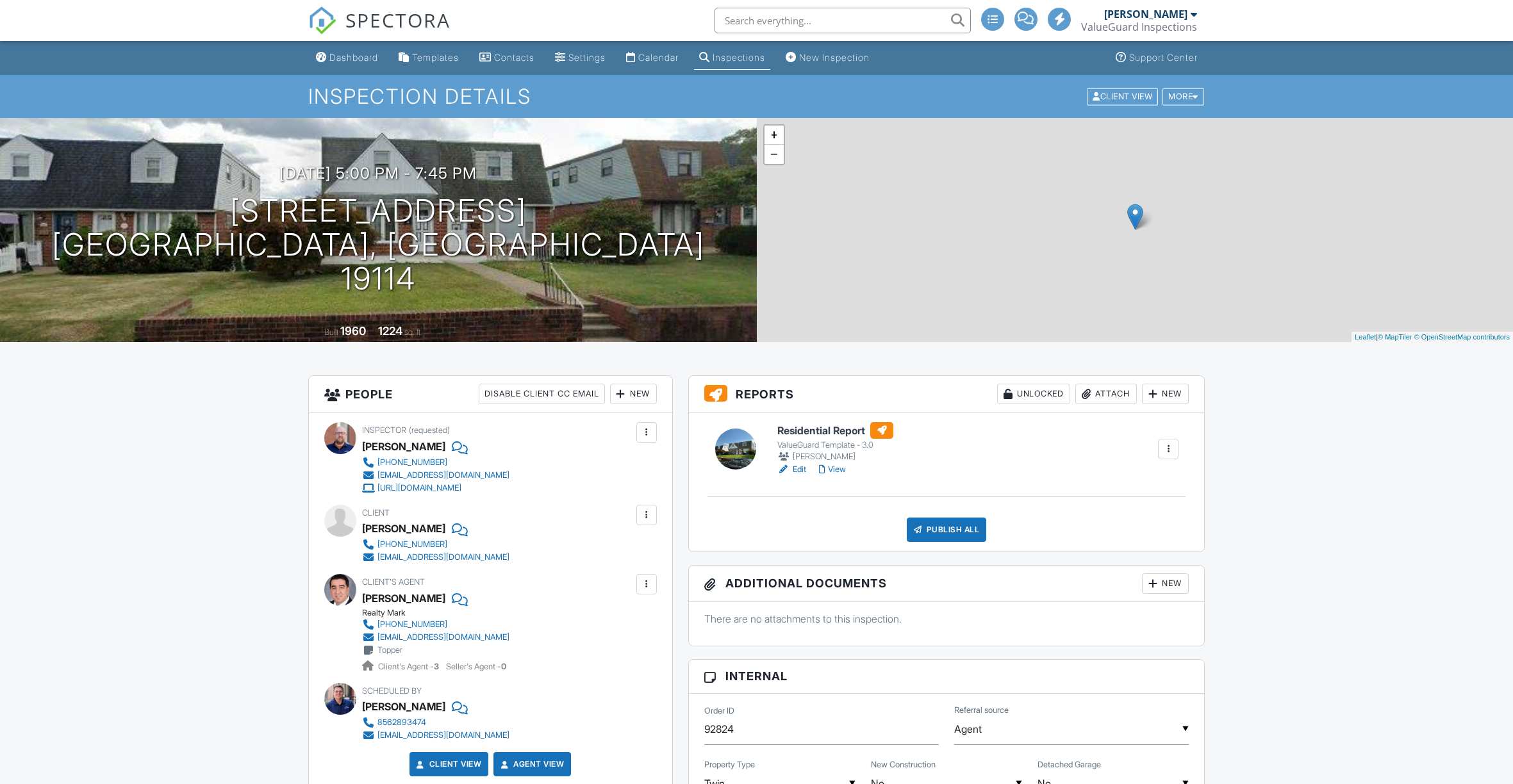 scroll, scrollTop: 0, scrollLeft: 0, axis: both 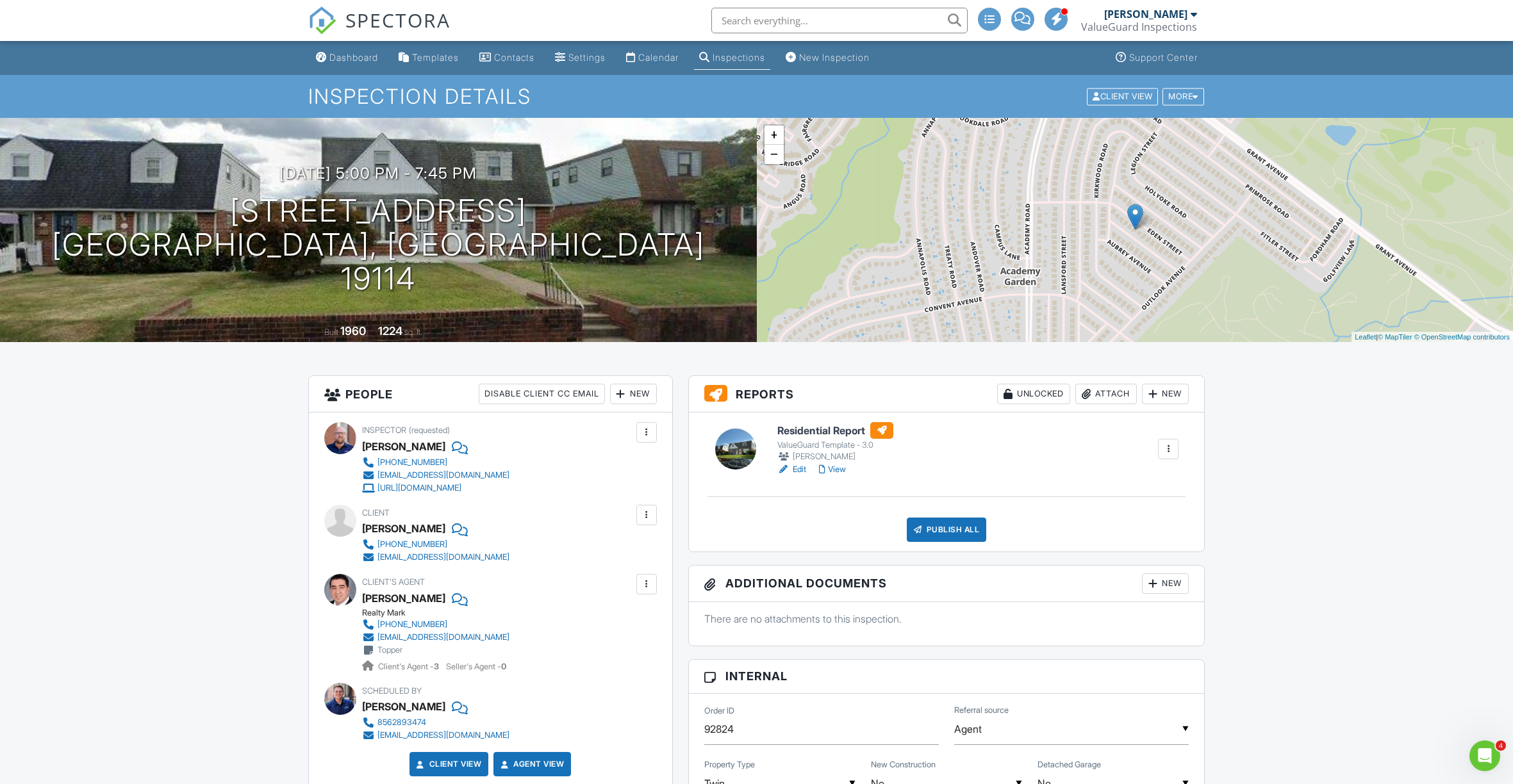 click on "View" at bounding box center [832, 470] 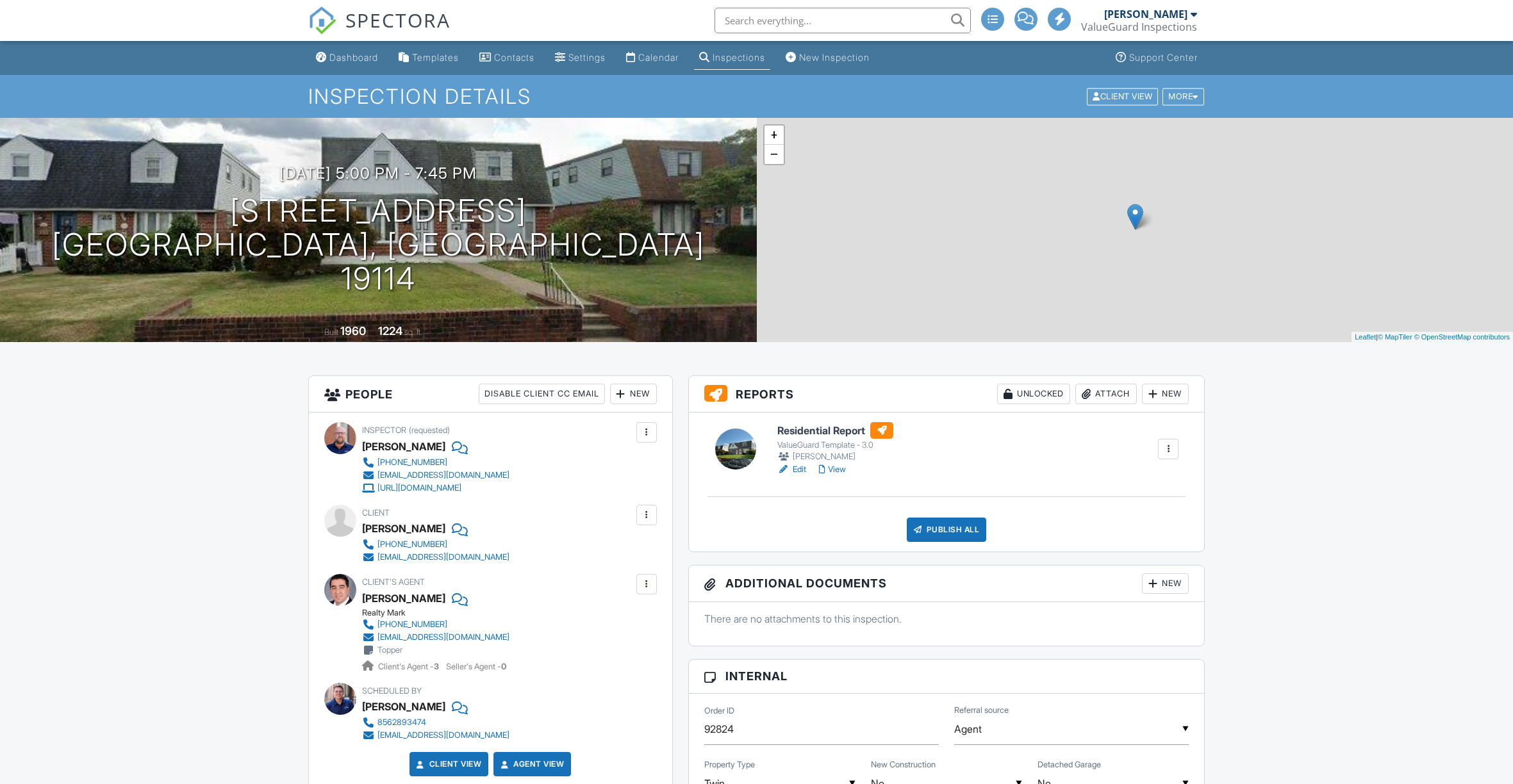 scroll, scrollTop: 0, scrollLeft: 0, axis: both 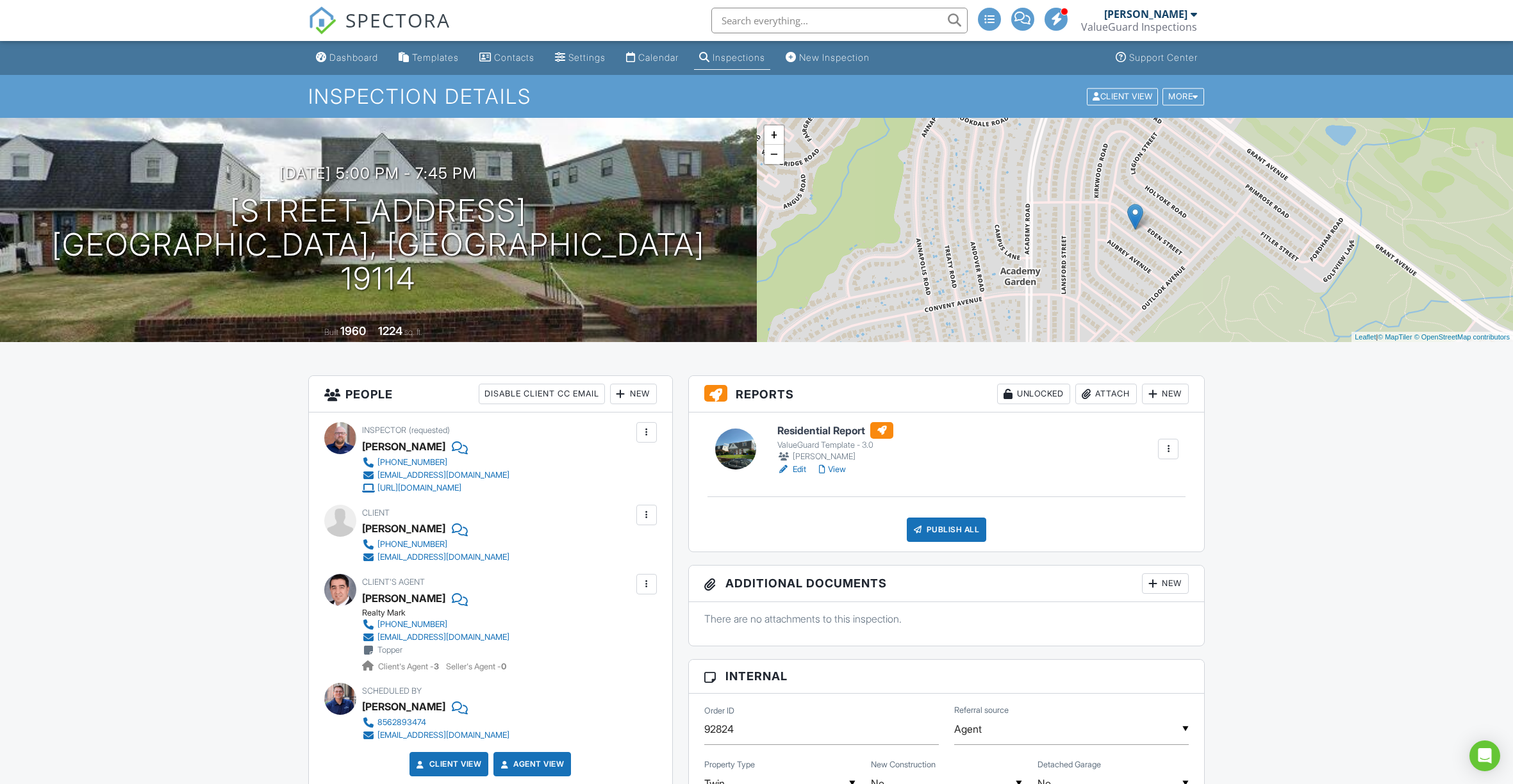 click on "View" at bounding box center [832, 470] 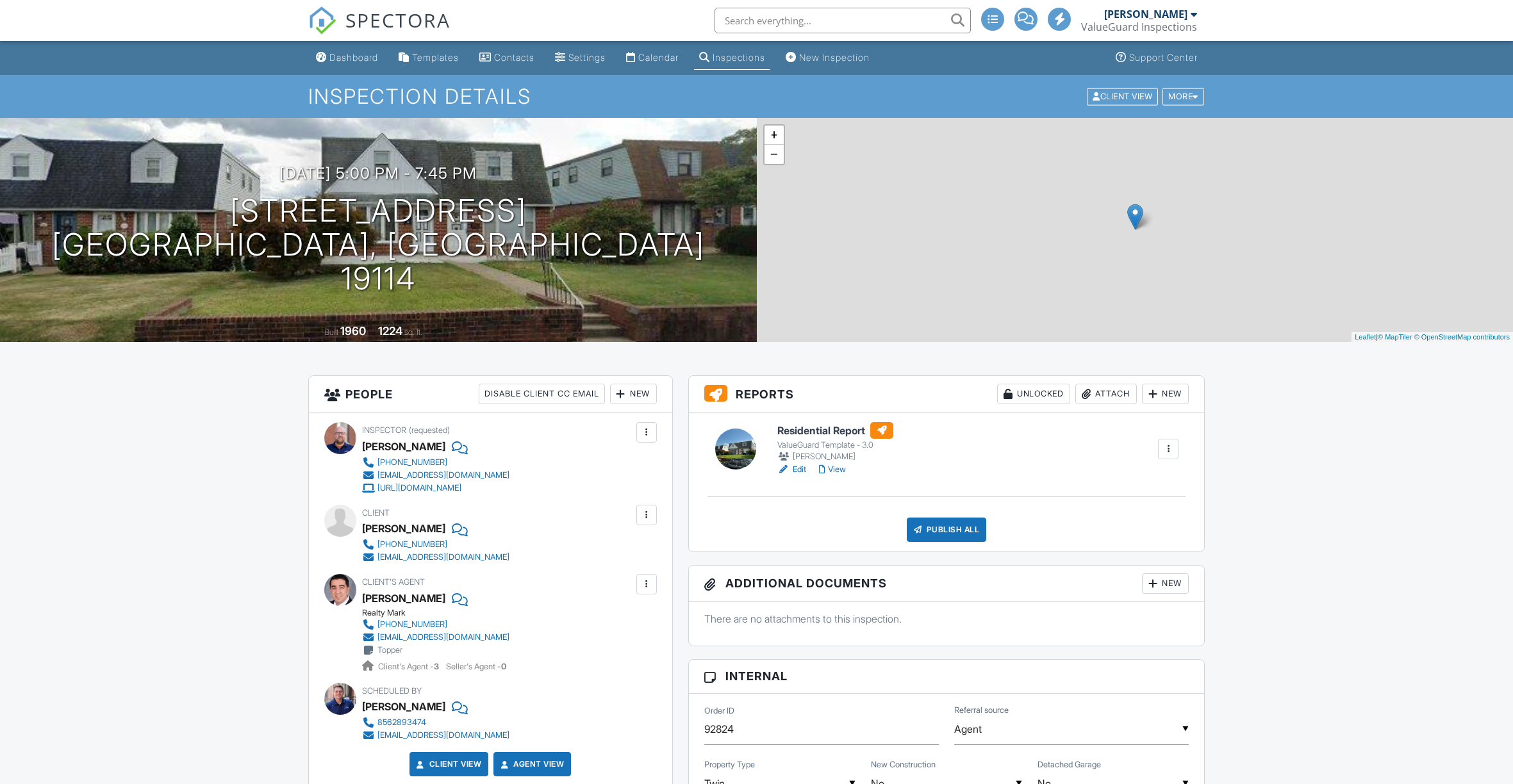 scroll, scrollTop: 0, scrollLeft: 0, axis: both 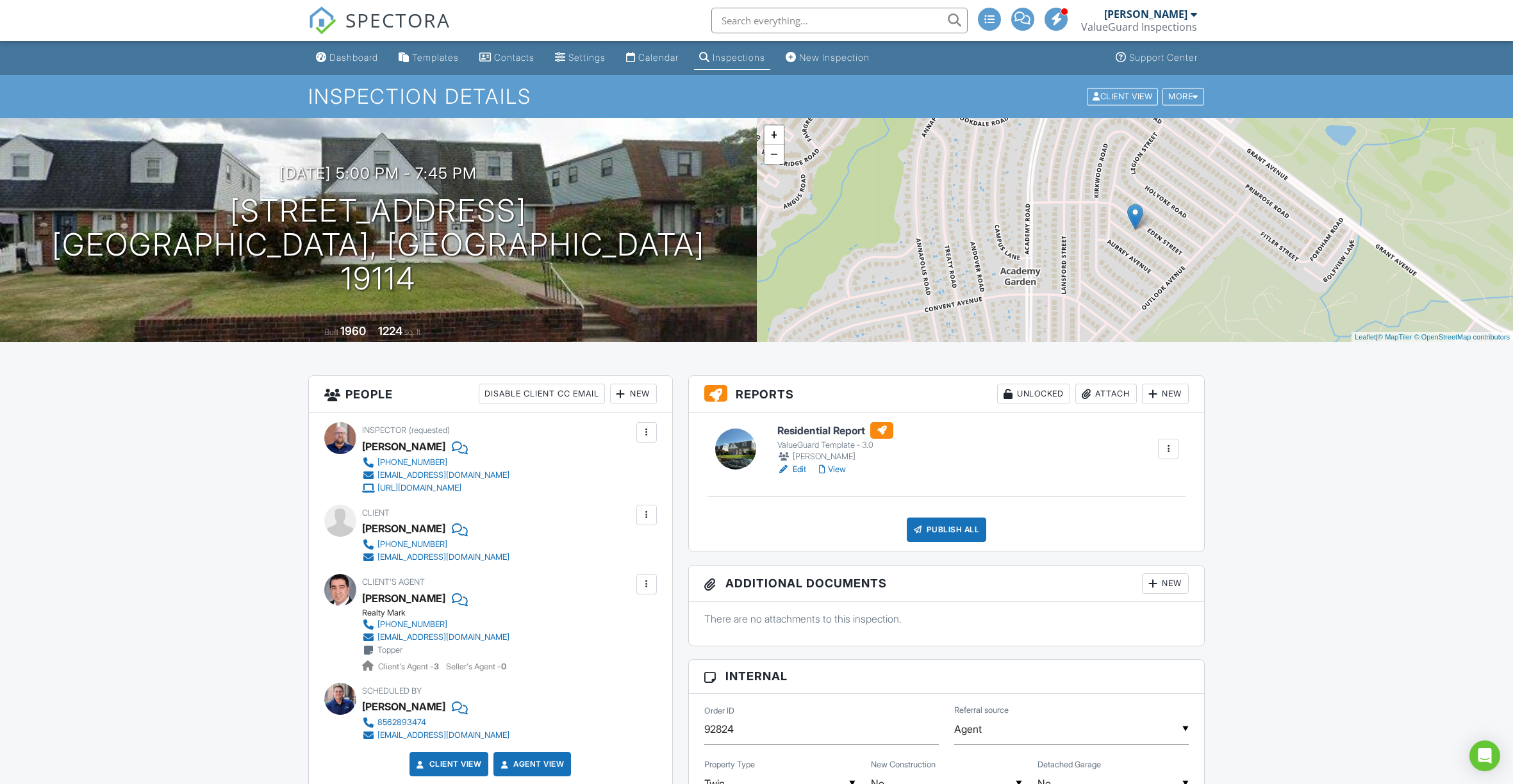 click on "Publish All" at bounding box center (947, 530) 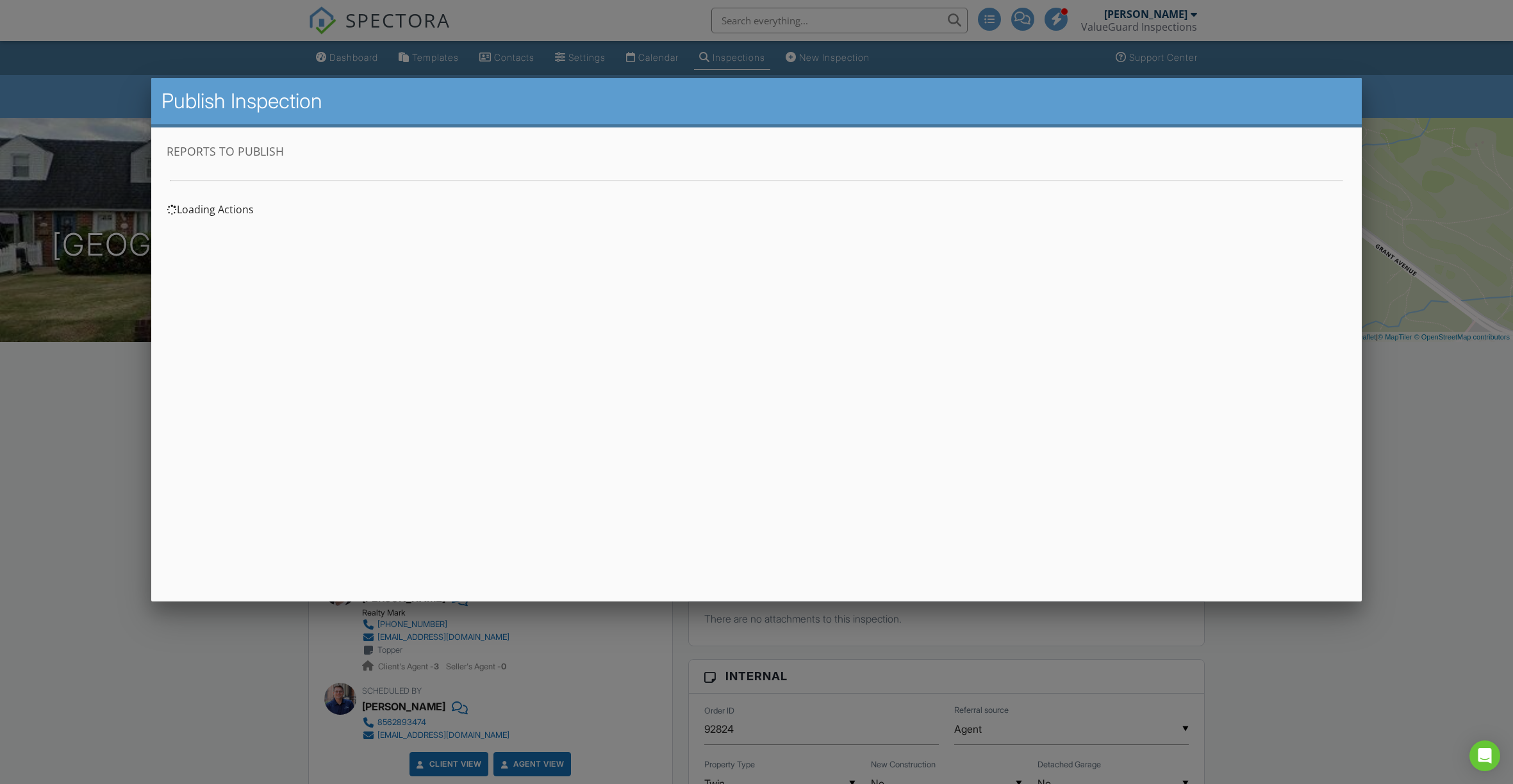 scroll, scrollTop: 0, scrollLeft: 0, axis: both 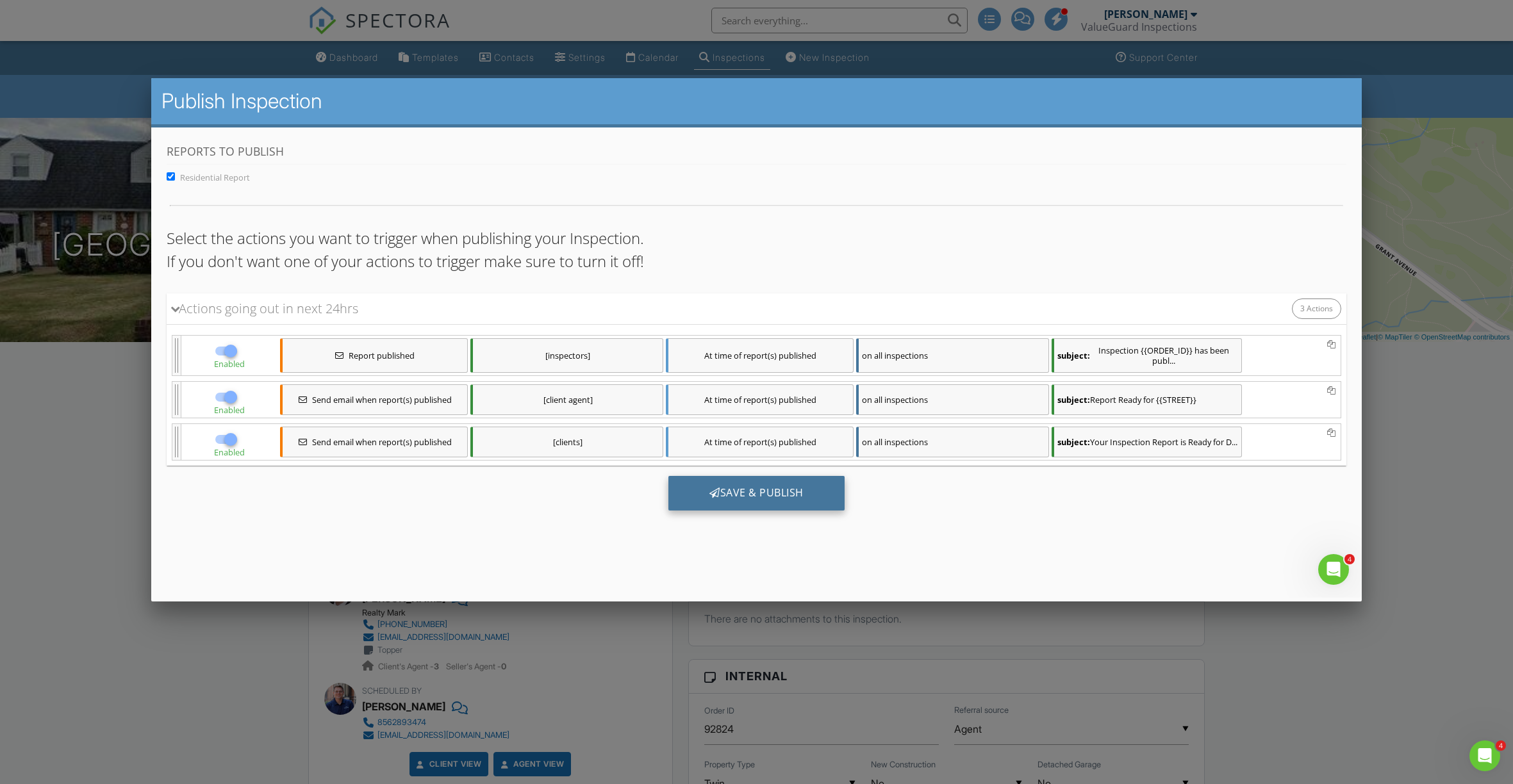 click on "Save & Publish" at bounding box center (756, 493) 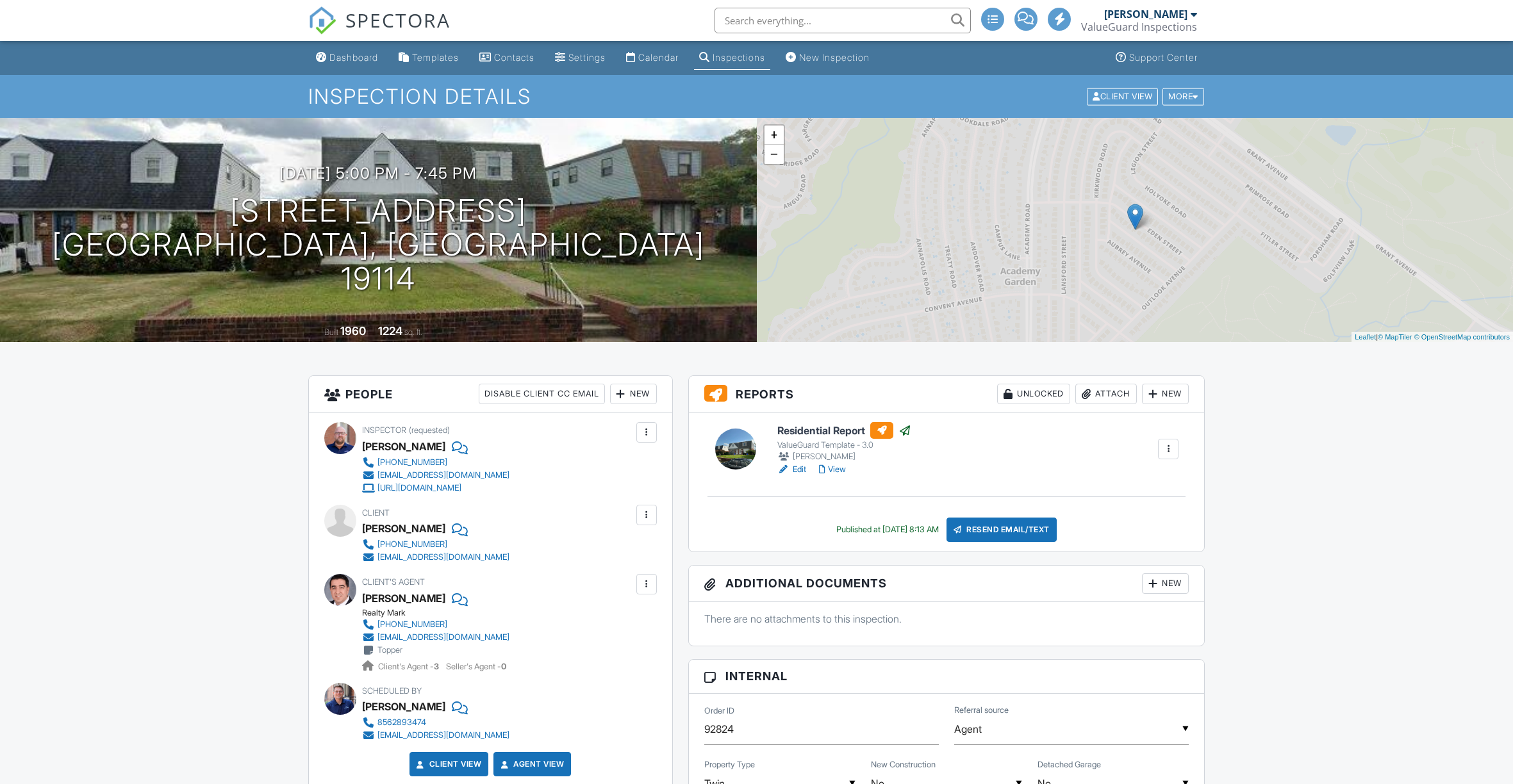 scroll, scrollTop: 0, scrollLeft: 0, axis: both 